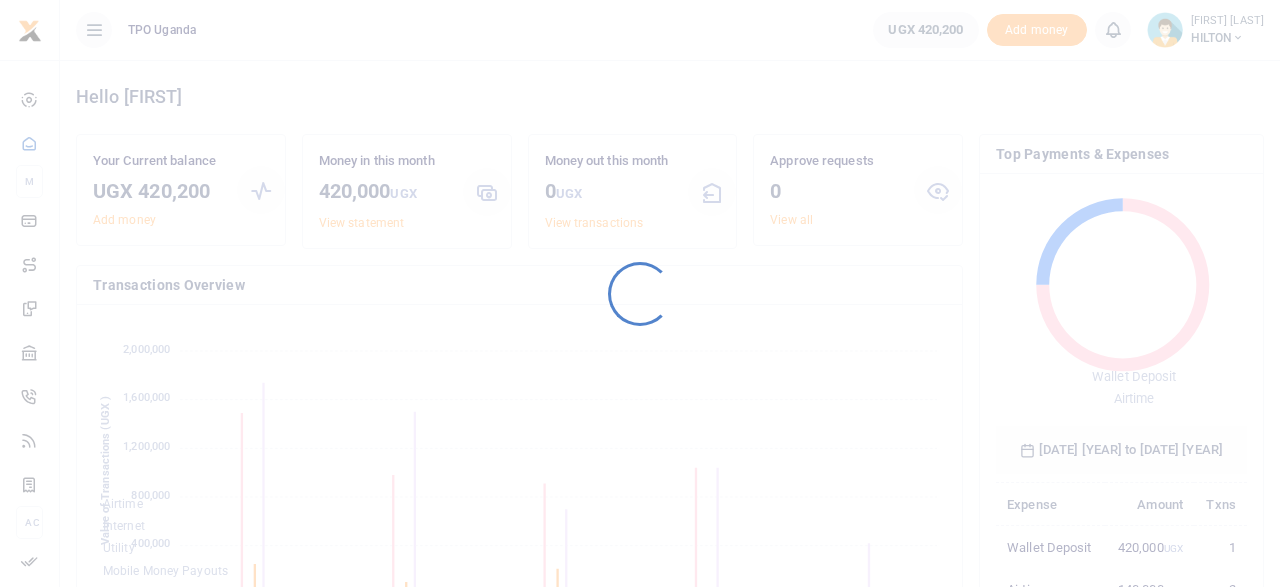 scroll, scrollTop: 0, scrollLeft: 0, axis: both 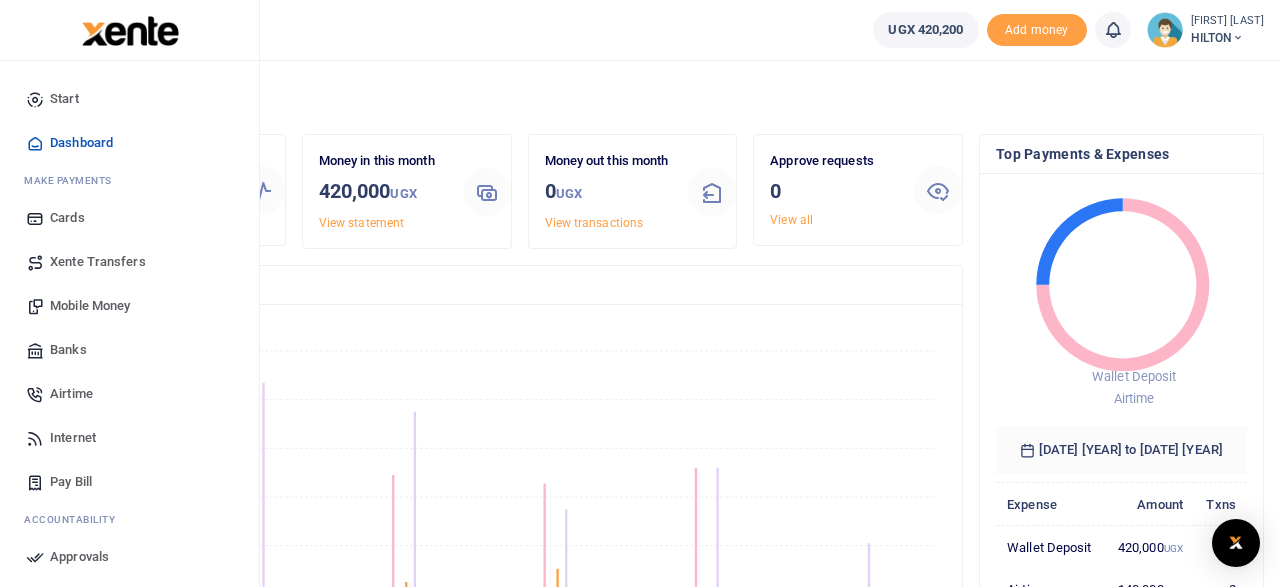 click on "Airtime" at bounding box center [71, 394] 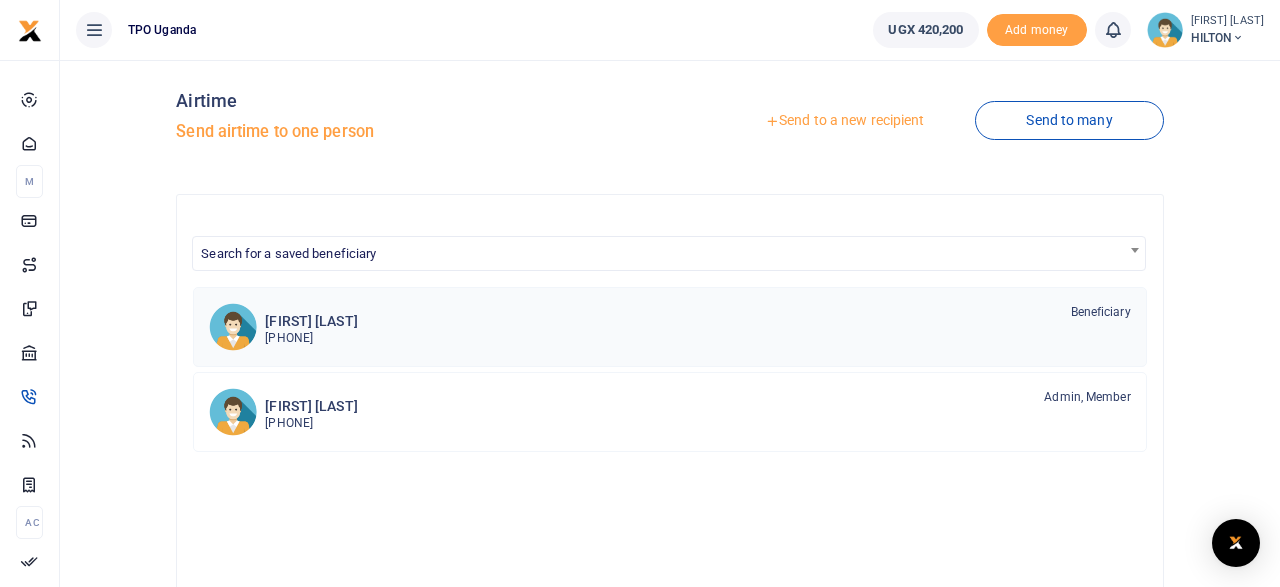 scroll, scrollTop: 0, scrollLeft: 0, axis: both 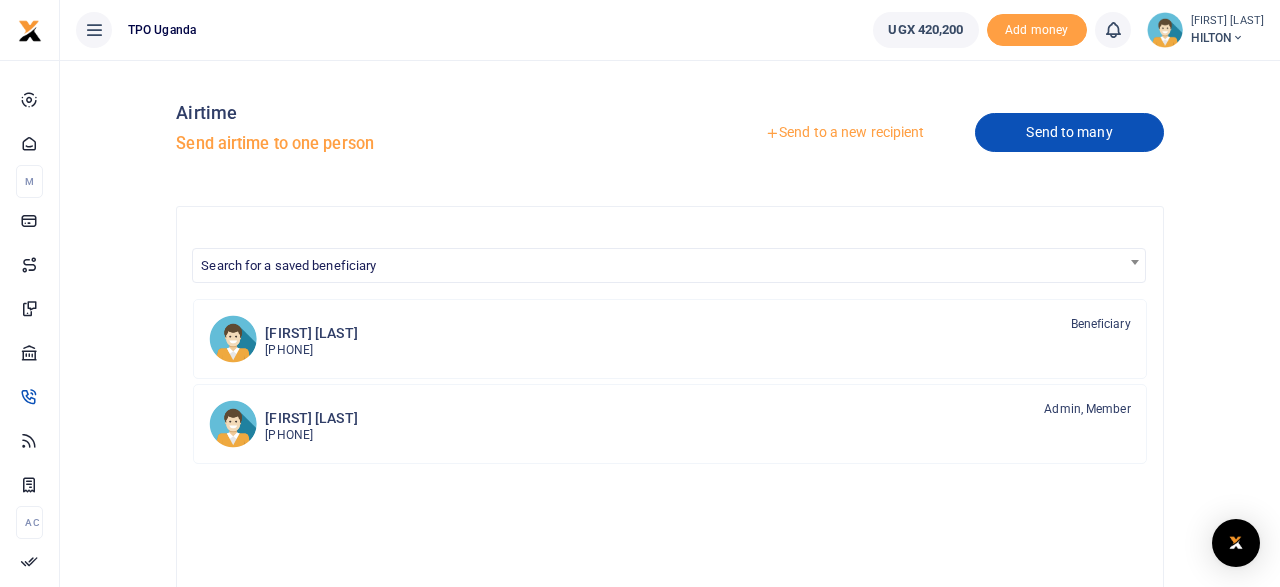 click on "Send to many" at bounding box center [1069, 132] 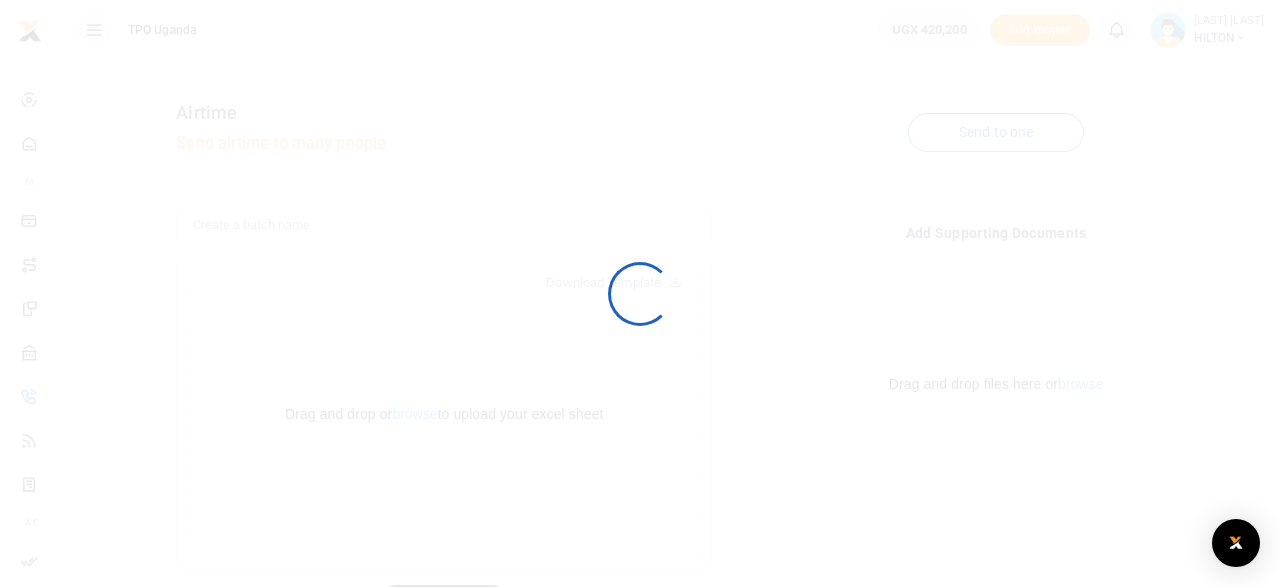 scroll, scrollTop: 0, scrollLeft: 0, axis: both 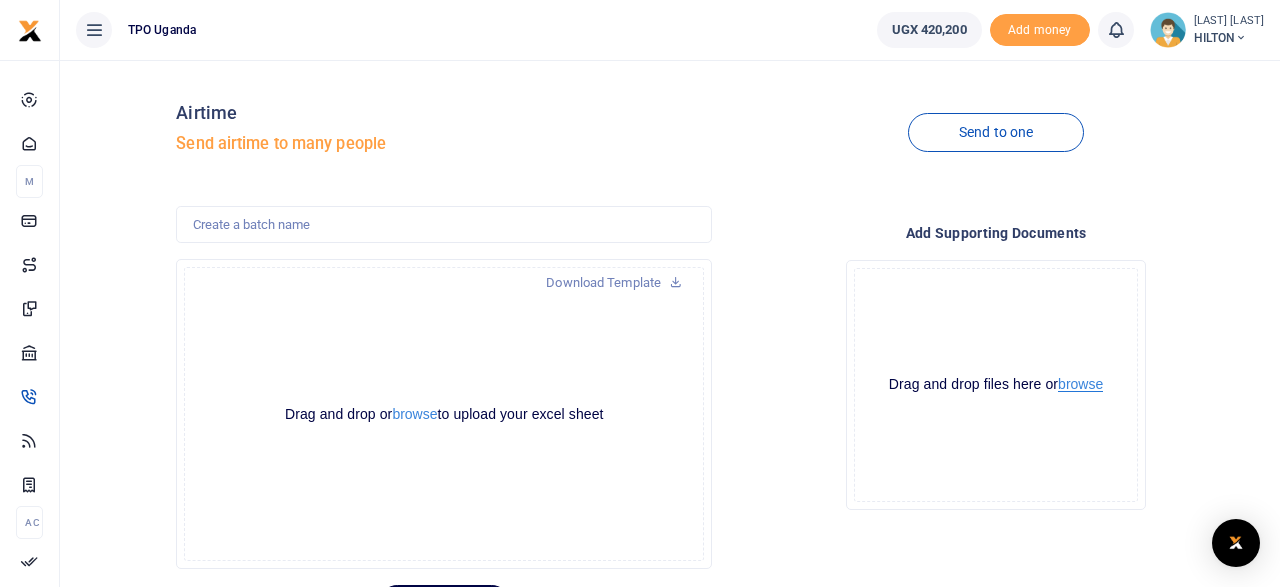 click on "browse" at bounding box center [1080, 384] 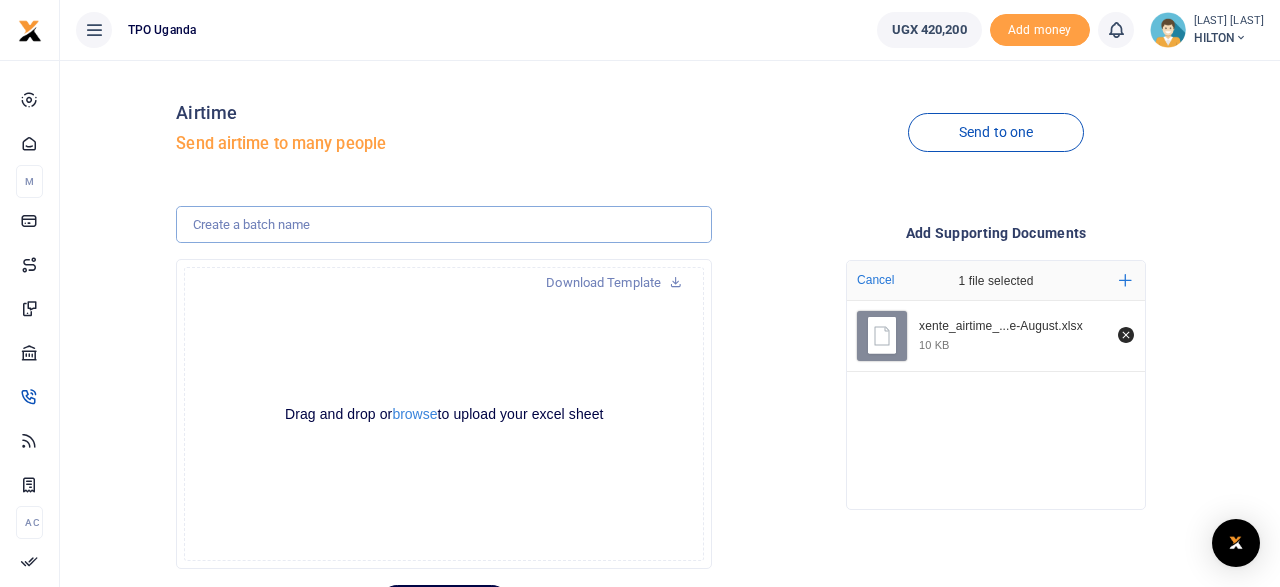 click at bounding box center (444, 225) 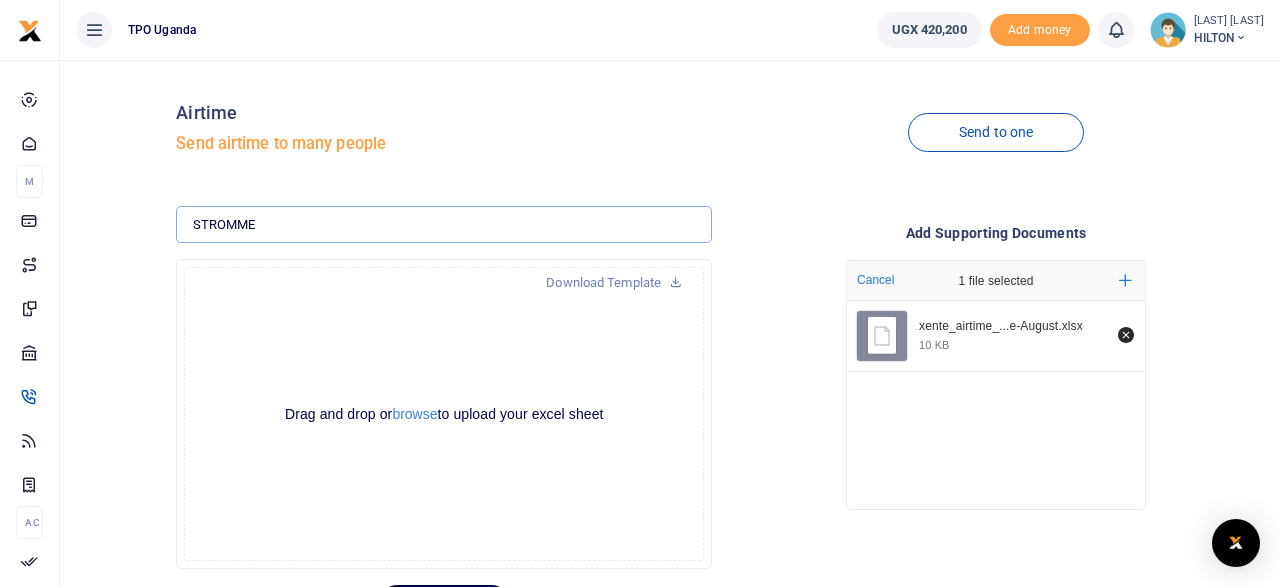 scroll, scrollTop: 104, scrollLeft: 0, axis: vertical 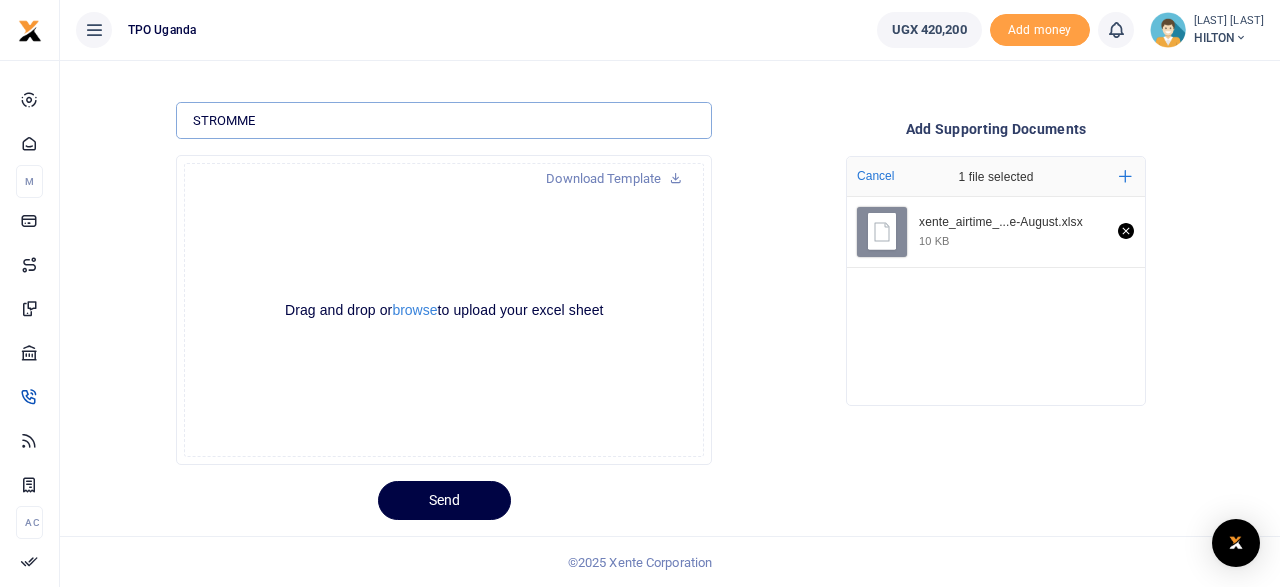 type on "STROMME" 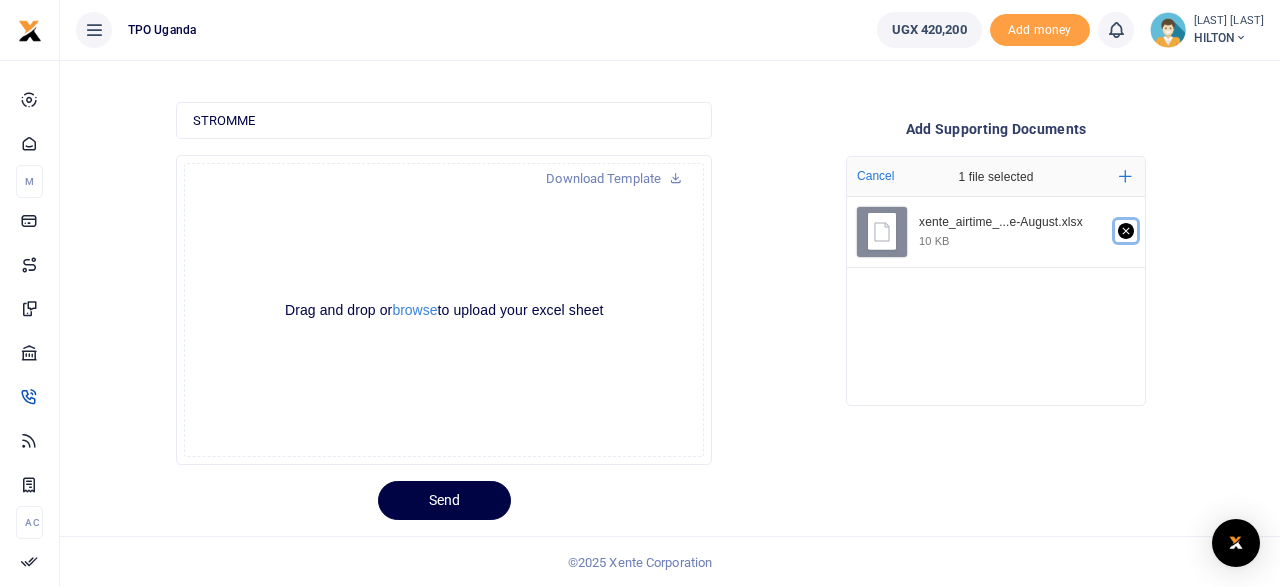 click 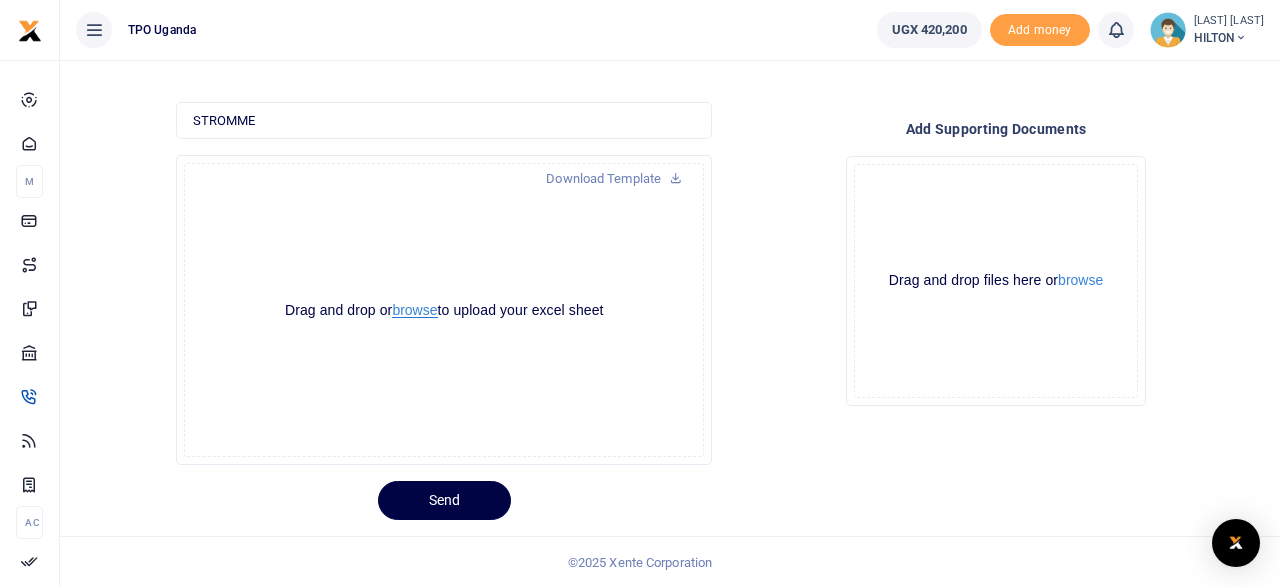 click on "browse" at bounding box center (414, 310) 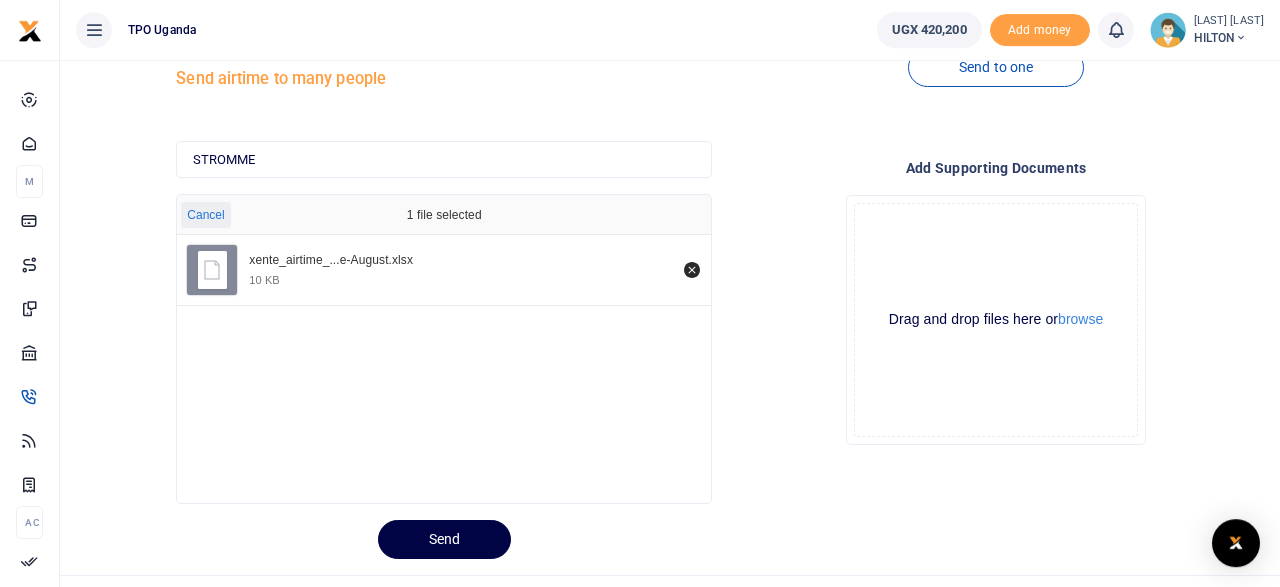 scroll, scrollTop: 104, scrollLeft: 0, axis: vertical 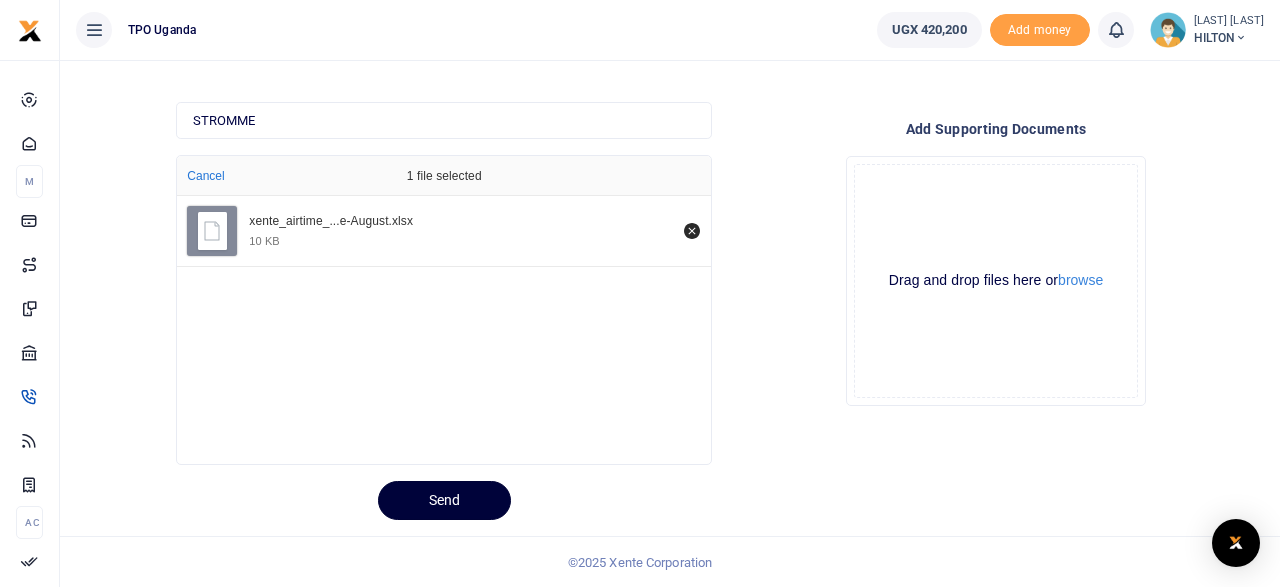 click on "Send" at bounding box center [444, 500] 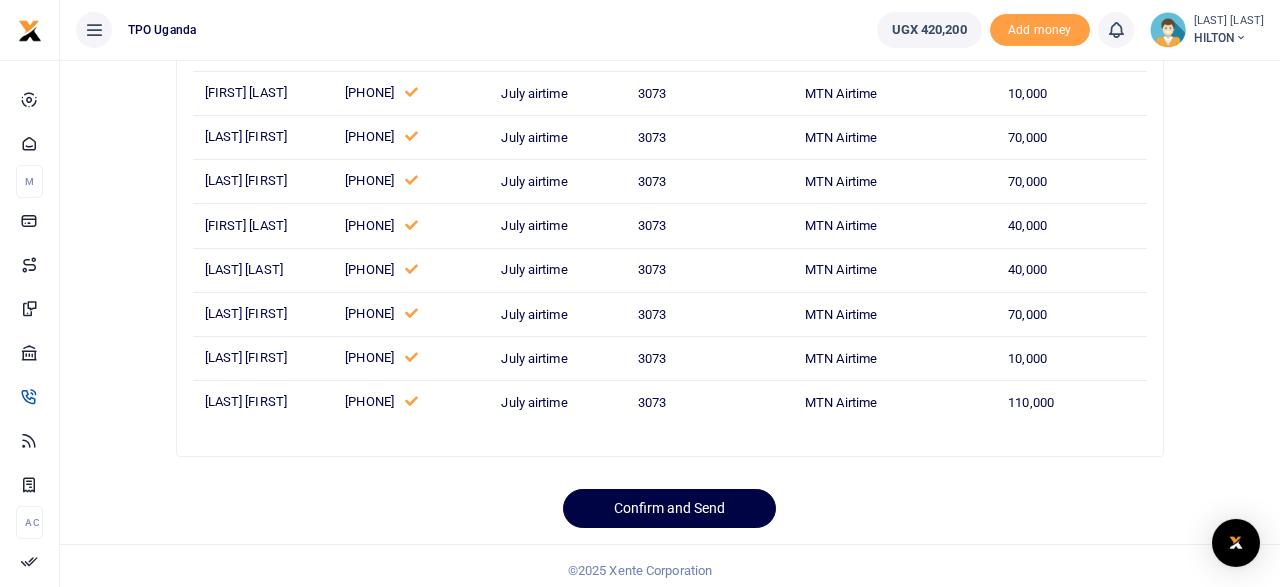 scroll, scrollTop: 218, scrollLeft: 0, axis: vertical 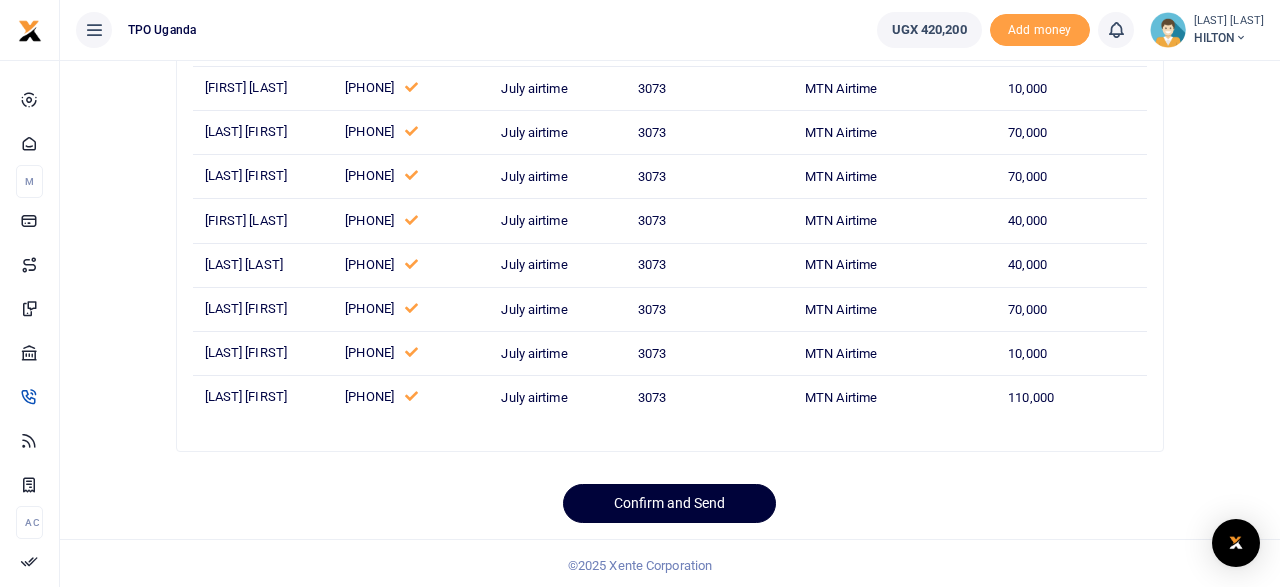 click on "Confirm and Send" at bounding box center [669, 503] 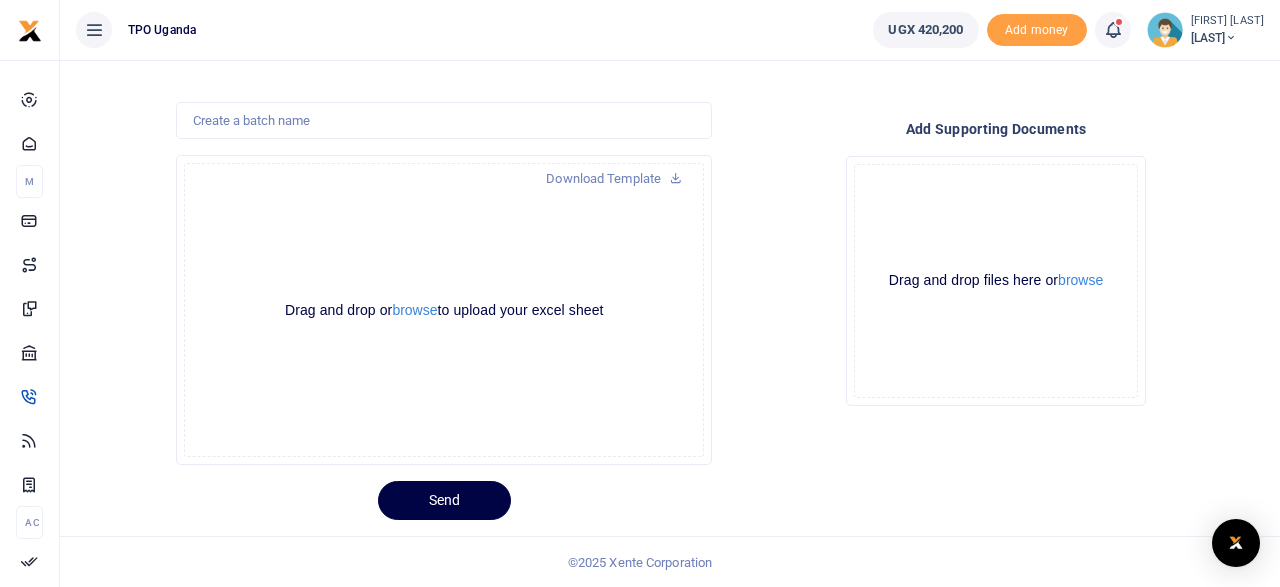 scroll, scrollTop: 0, scrollLeft: 0, axis: both 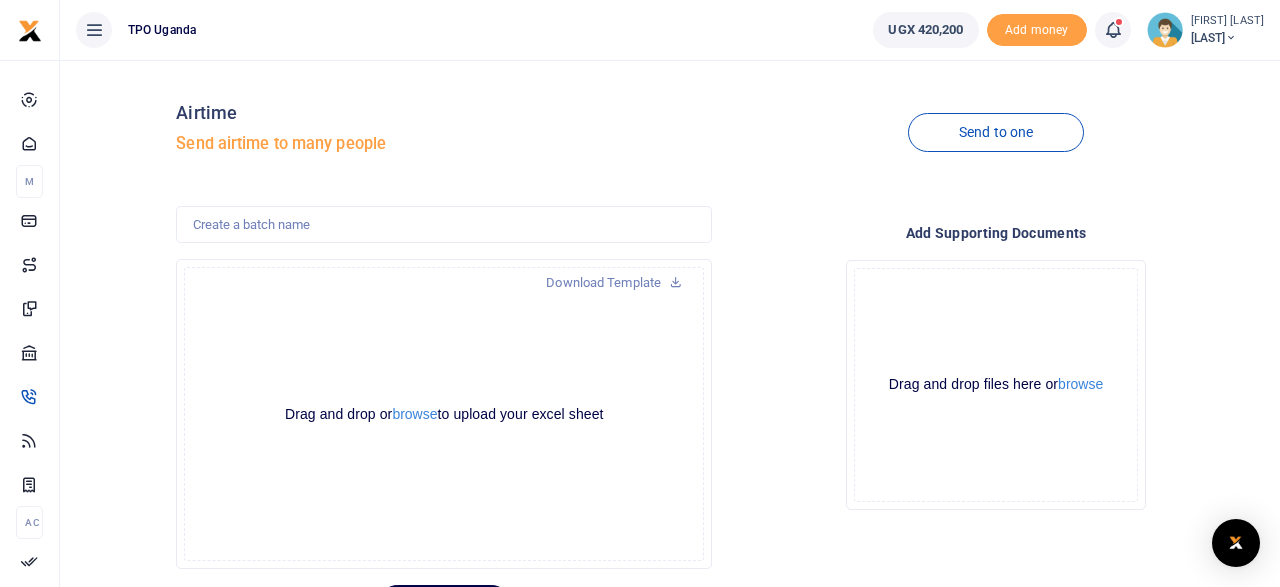 click at bounding box center [94, 30] 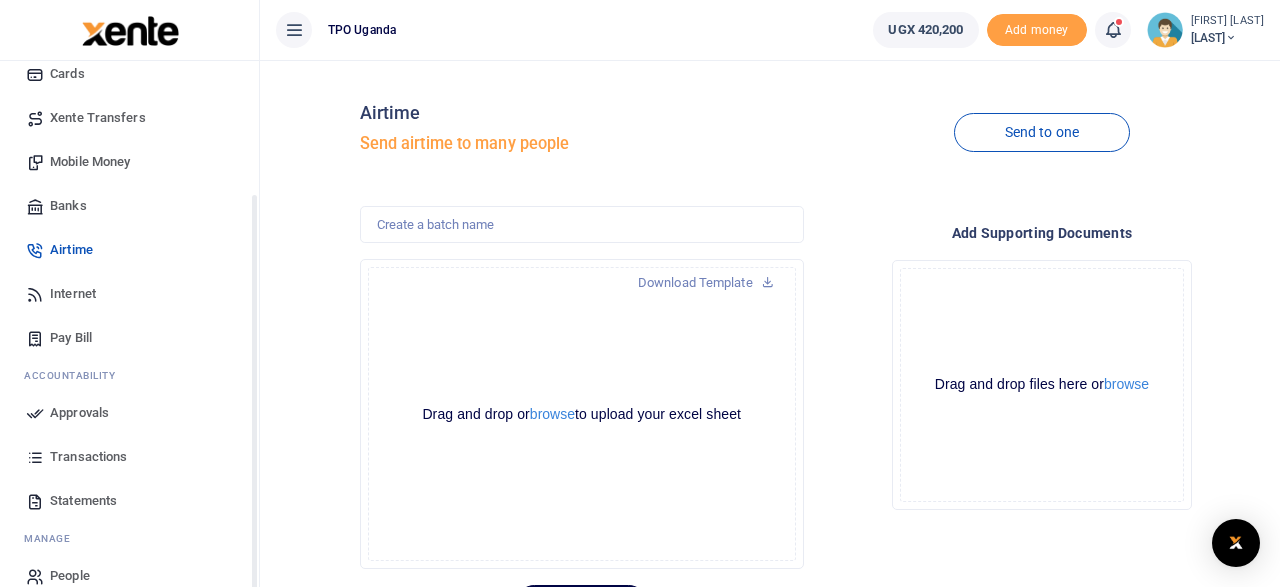 scroll, scrollTop: 170, scrollLeft: 0, axis: vertical 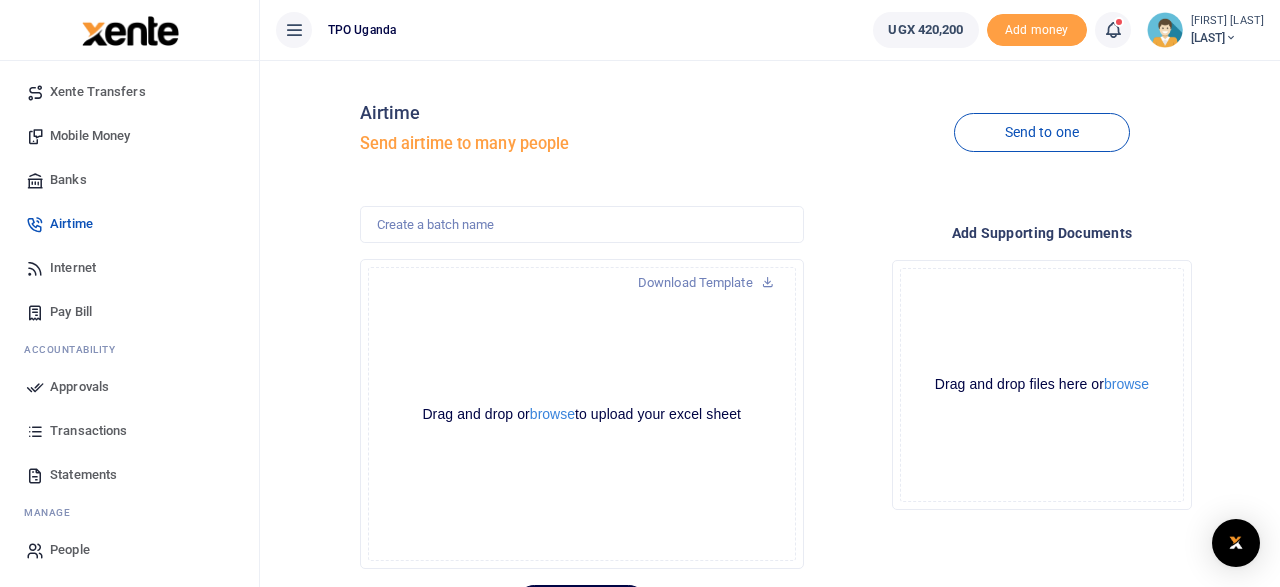 click on "Approvals" at bounding box center [79, 387] 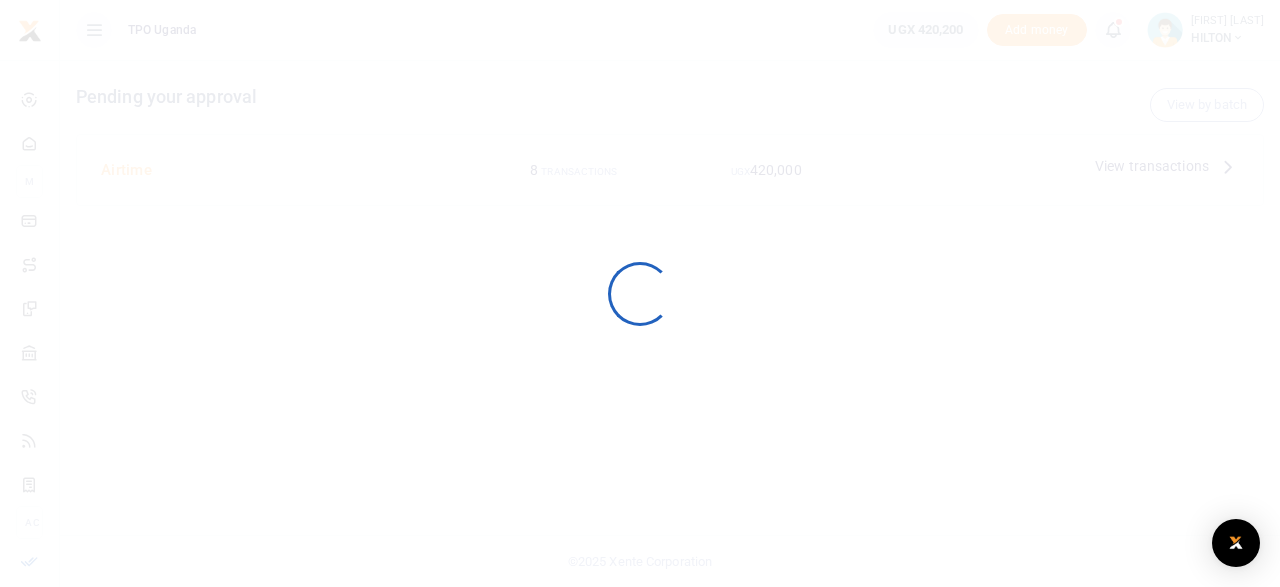 scroll, scrollTop: 0, scrollLeft: 0, axis: both 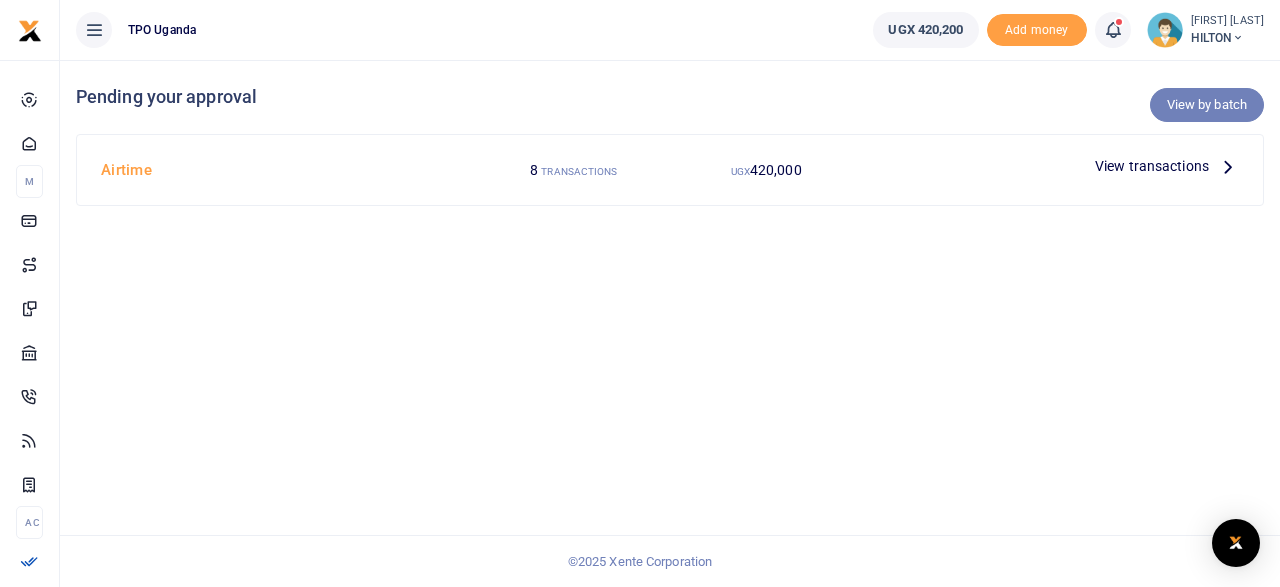 click on "View by batch" at bounding box center [1207, 105] 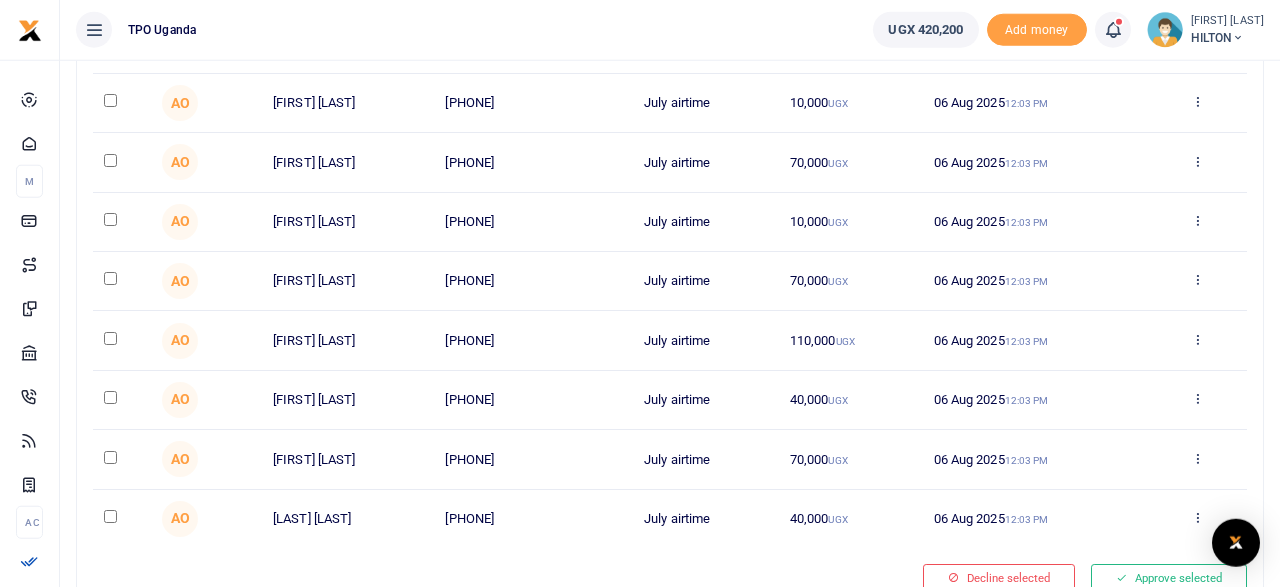 scroll, scrollTop: 243, scrollLeft: 0, axis: vertical 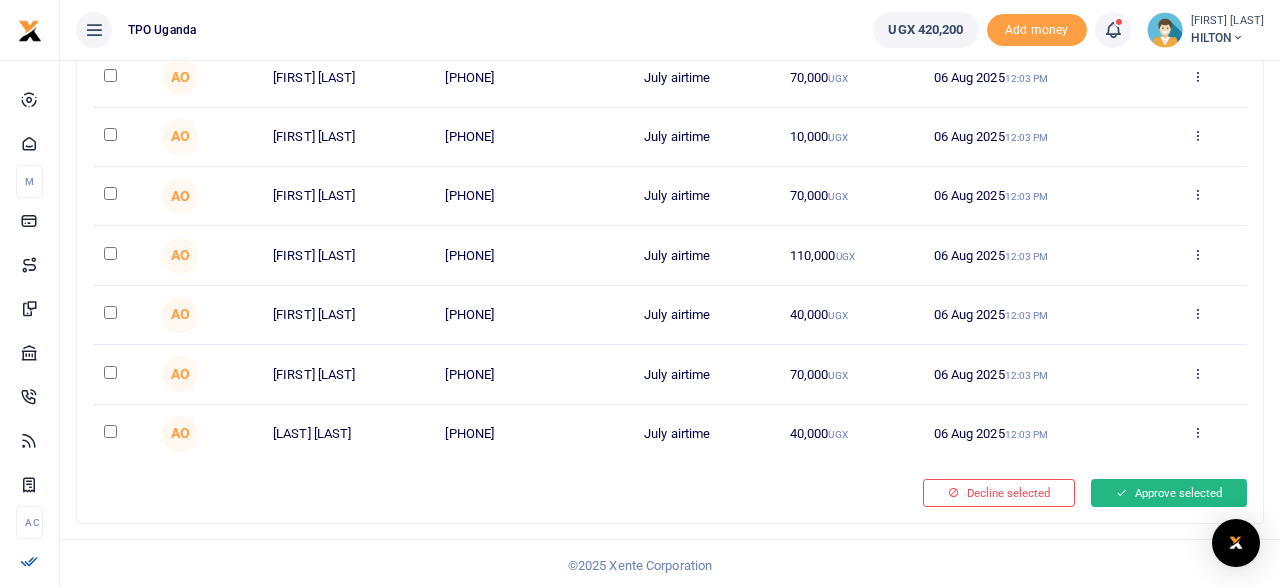 click on "Approve selected" at bounding box center (1169, 493) 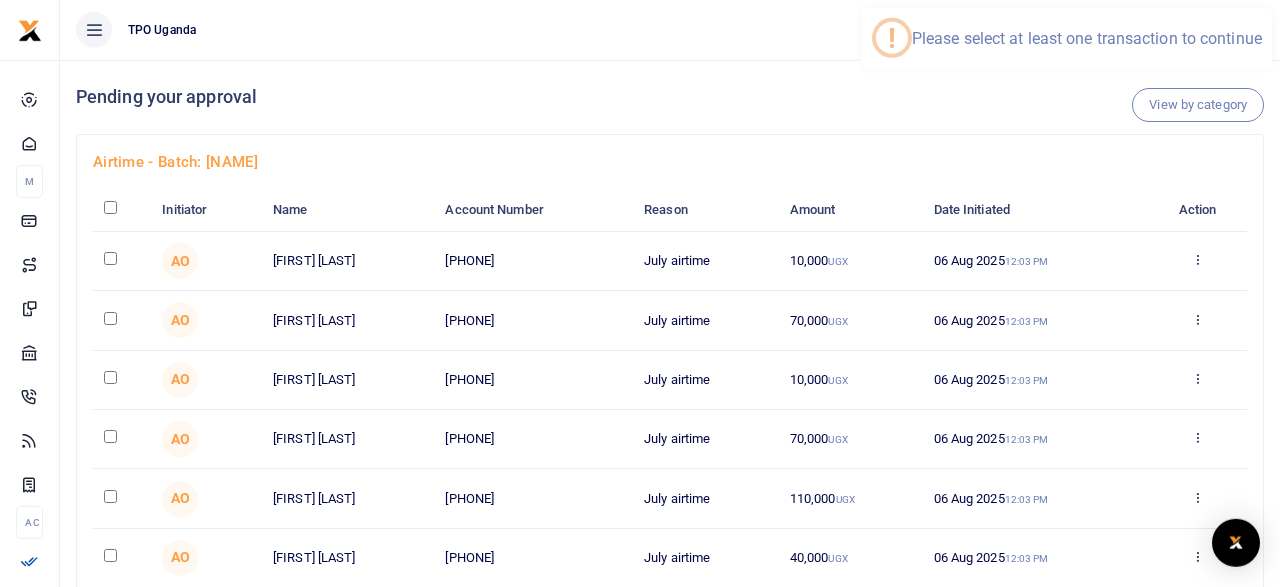 scroll, scrollTop: 0, scrollLeft: 0, axis: both 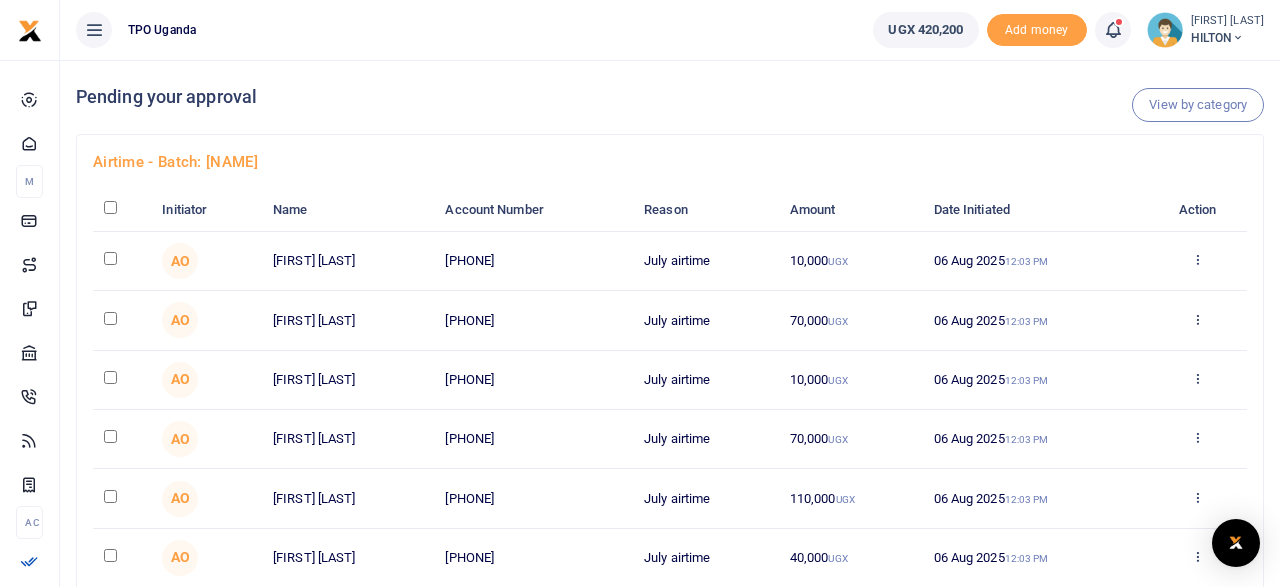 click at bounding box center [110, 207] 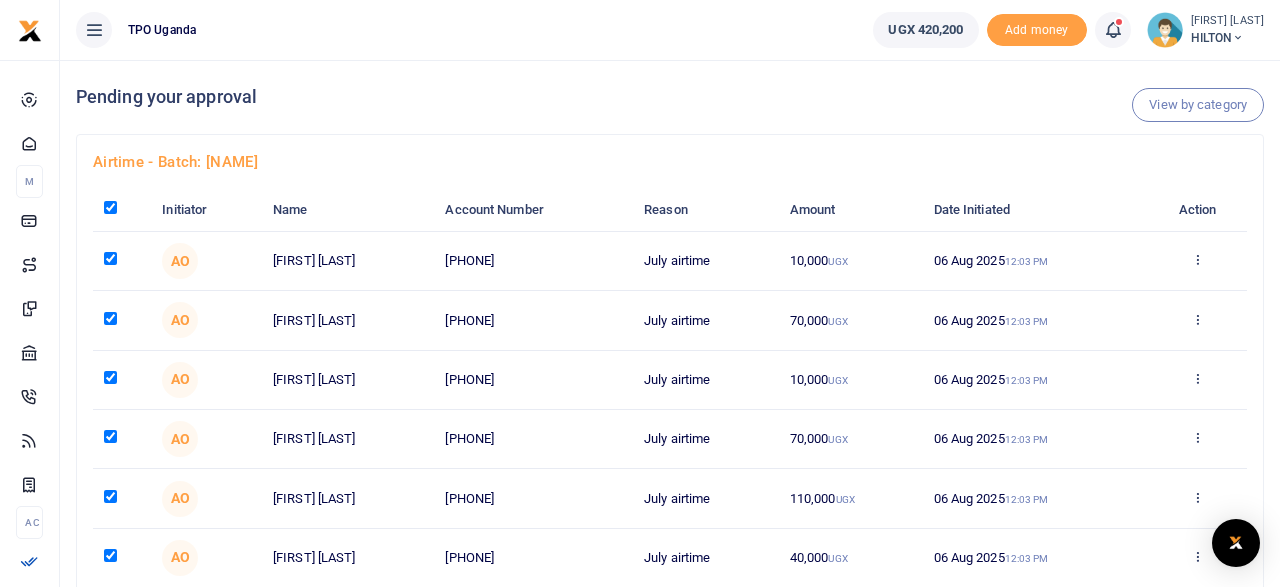 checkbox on "true" 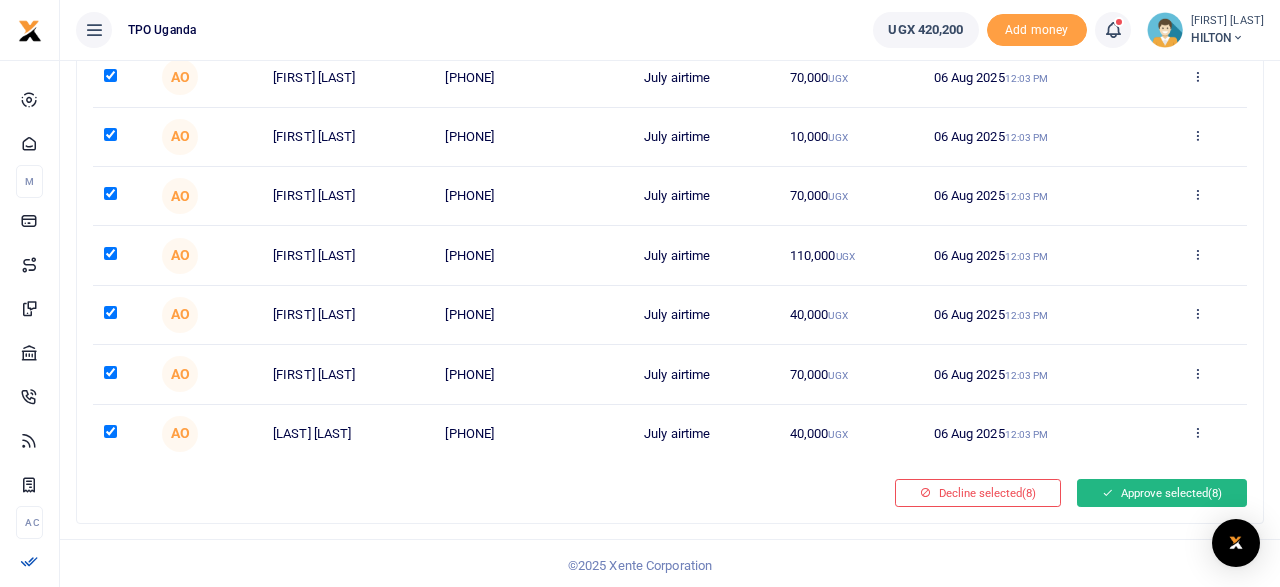 click on "Approve selected  (8)" at bounding box center [1162, 493] 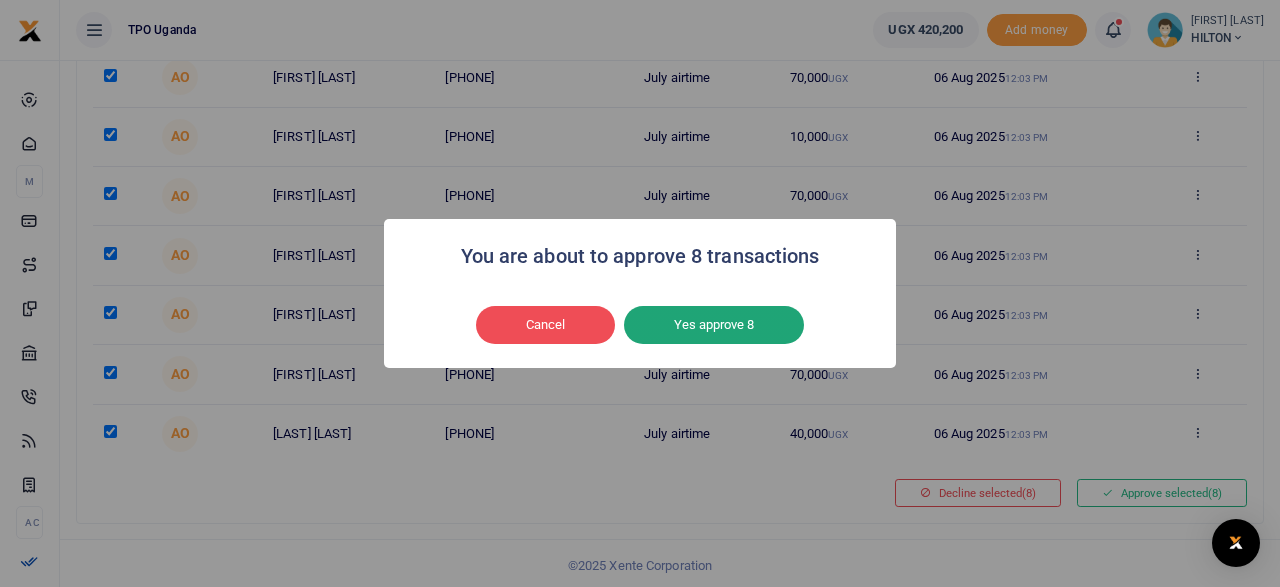 click on "Yes approve 8" at bounding box center [714, 325] 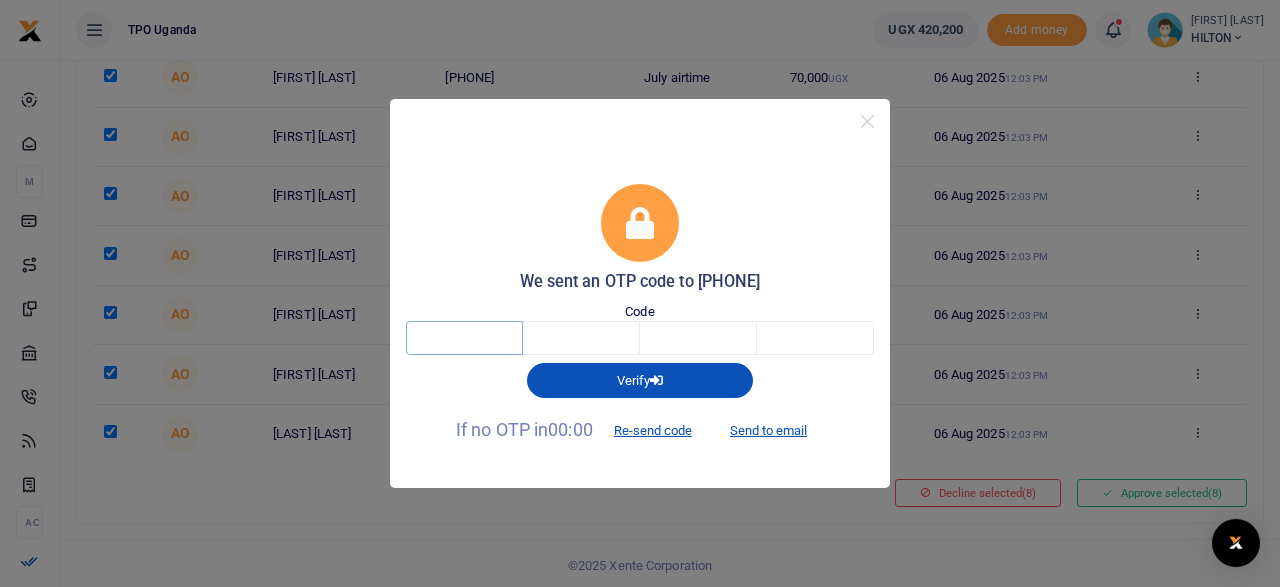 click at bounding box center (464, 338) 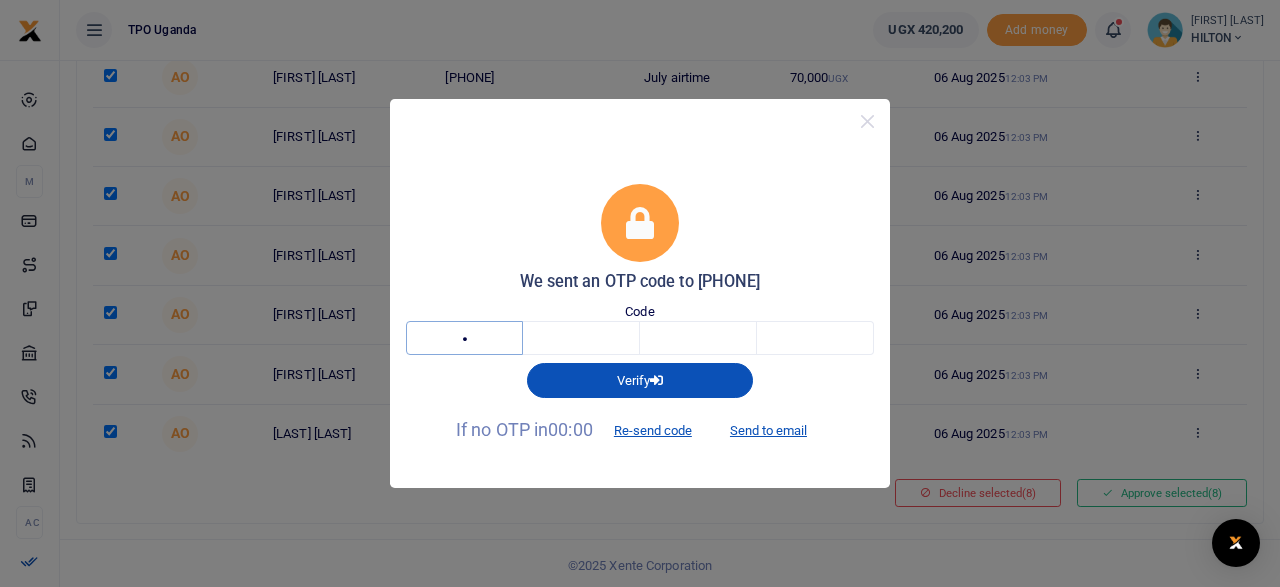 type on "8" 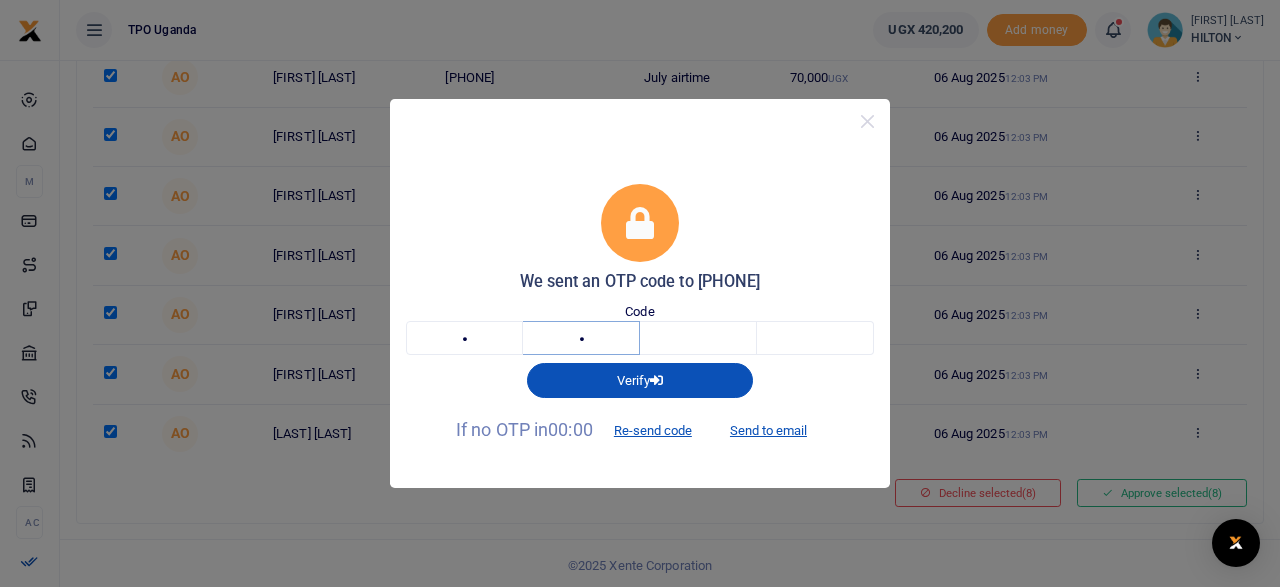 type on "1" 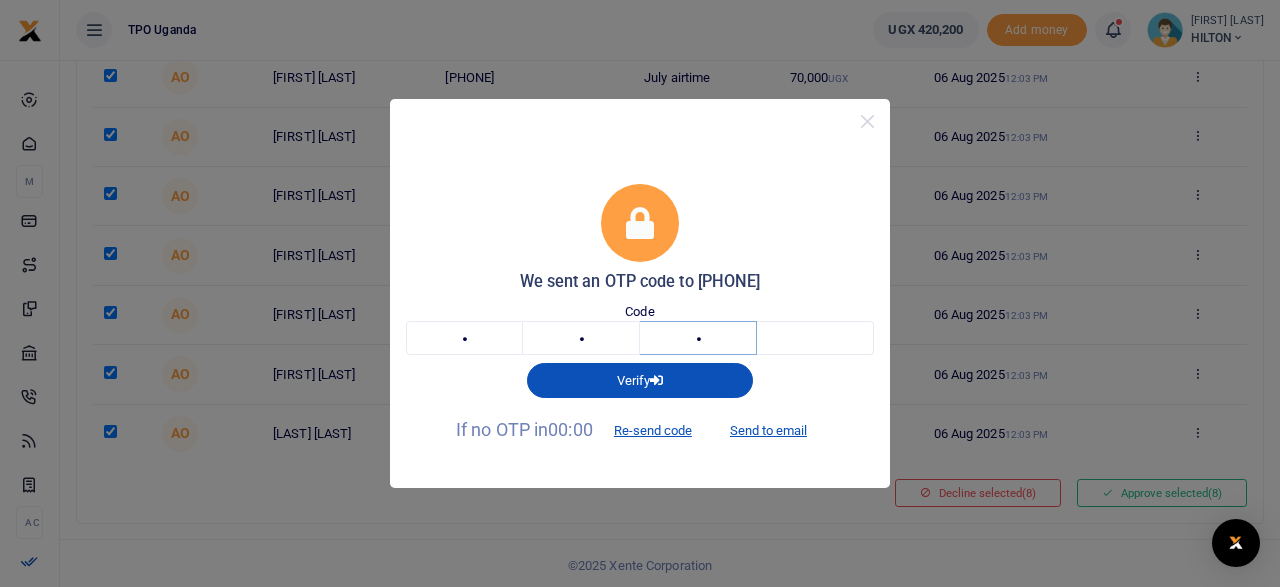 type on "4" 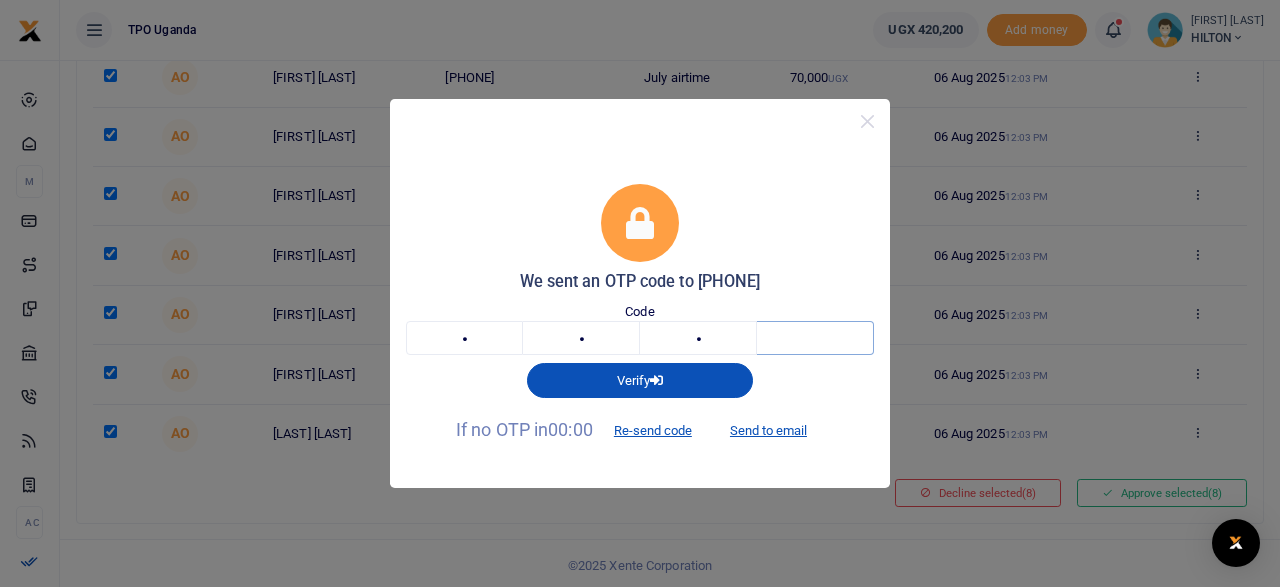 type on "2" 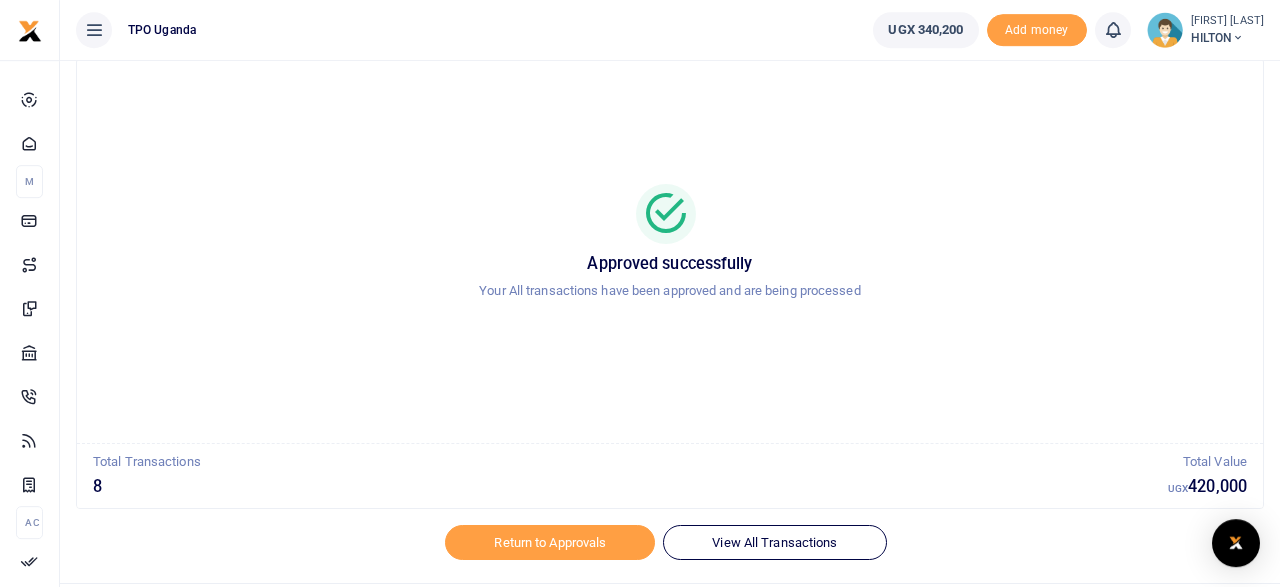 scroll, scrollTop: 101, scrollLeft: 0, axis: vertical 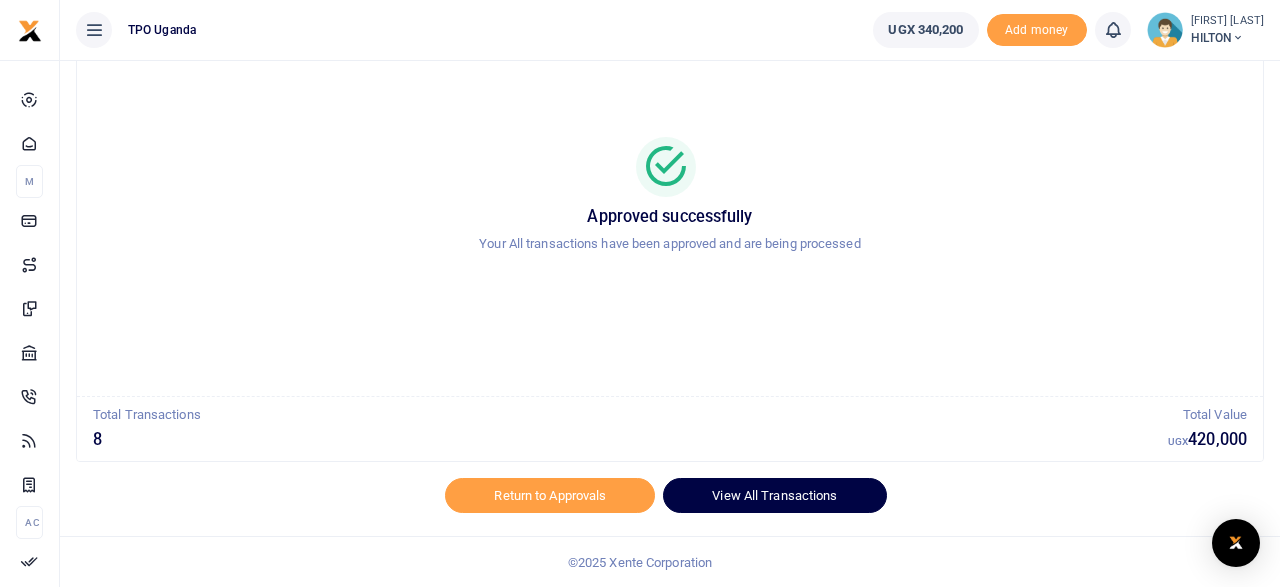 click on "View All Transactions" at bounding box center (774, 495) 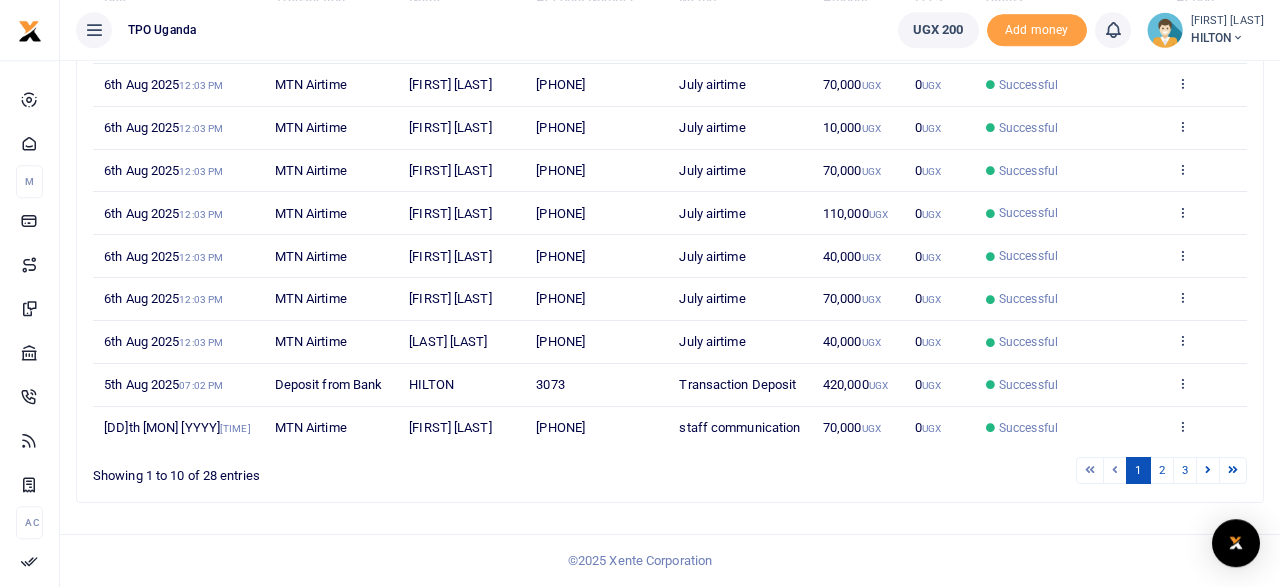 scroll, scrollTop: 346, scrollLeft: 0, axis: vertical 